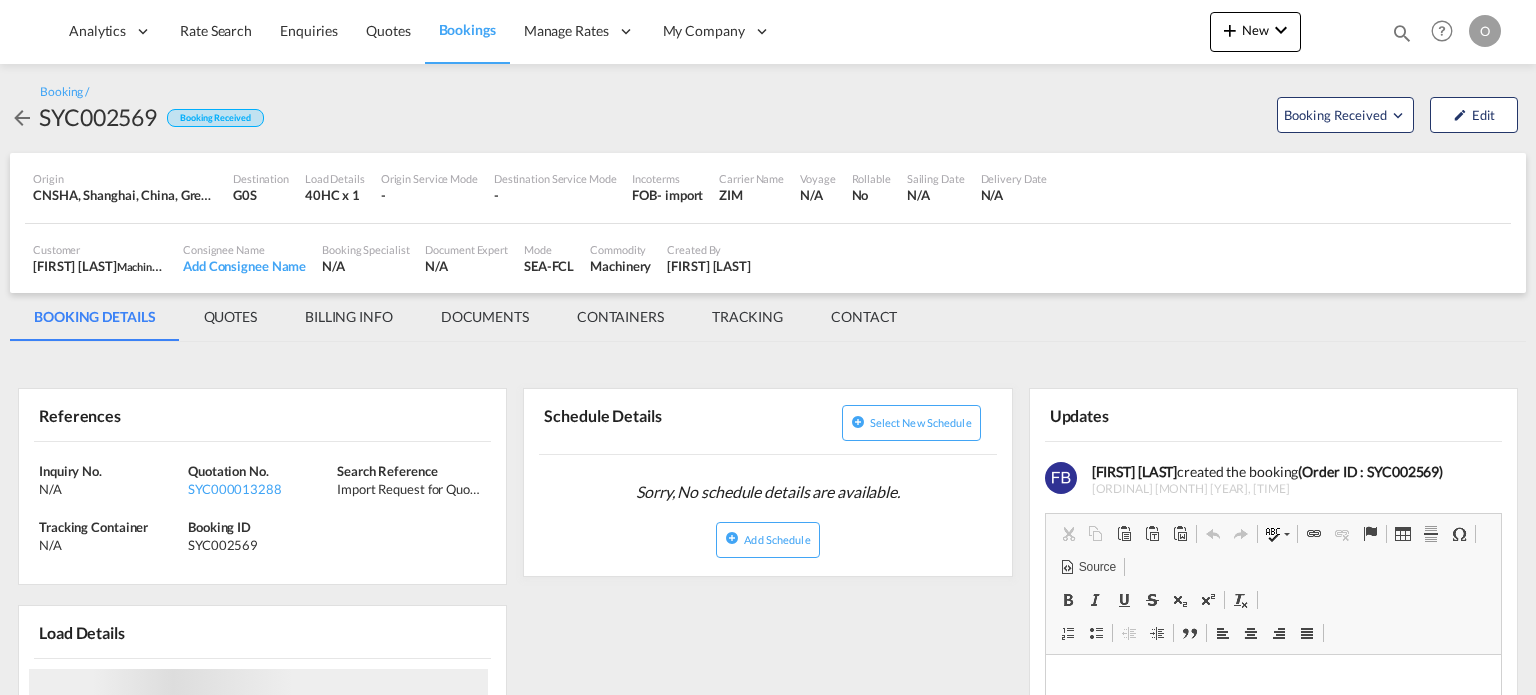 scroll, scrollTop: 0, scrollLeft: 0, axis: both 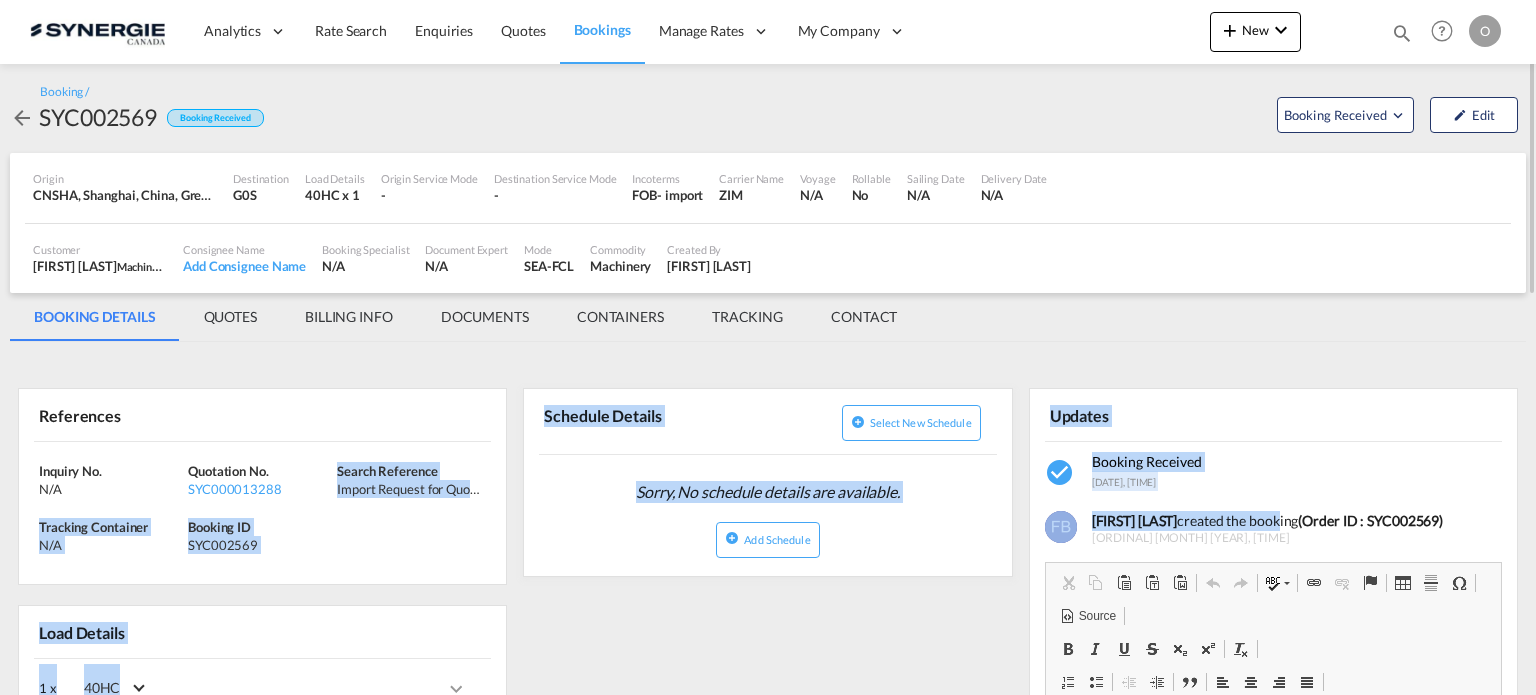 drag, startPoint x: 309, startPoint y: 487, endPoint x: 1473, endPoint y: 497, distance: 1164.043 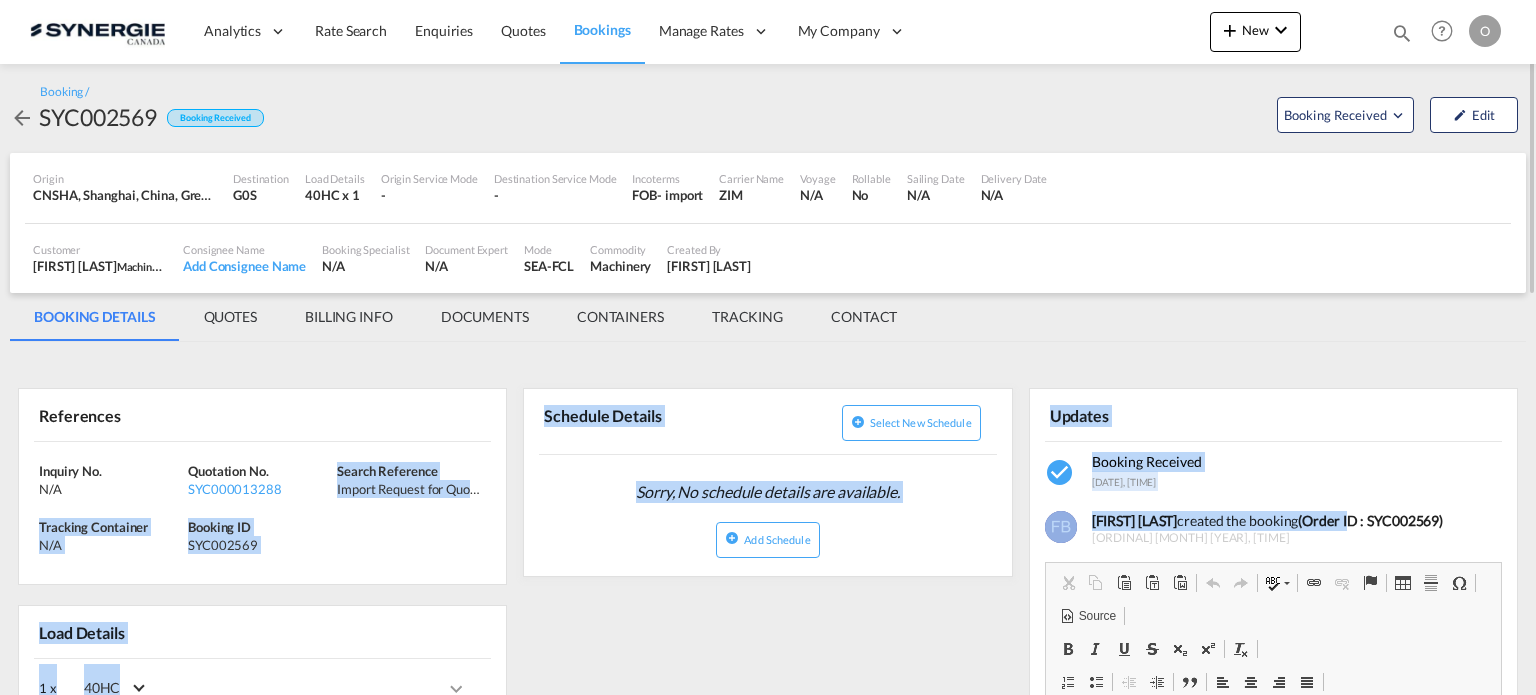 click on "Inquiry No. N/A Quotation No. SYC000013288 Search Reference Import Request for Quote, standard 40' container from China Tracking Container
N/A Booking ID SYC002569" at bounding box center (262, 513) 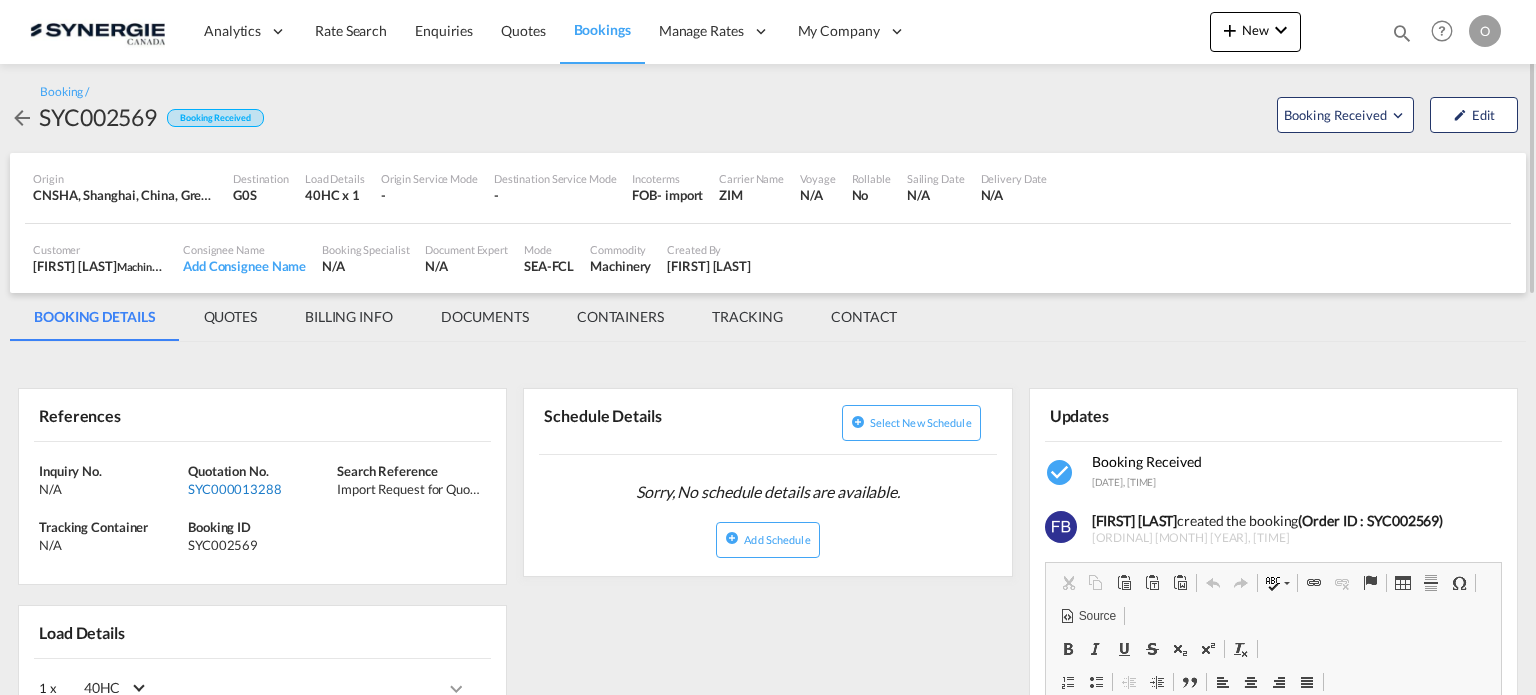 drag, startPoint x: 268, startPoint y: 490, endPoint x: 231, endPoint y: 483, distance: 37.65634 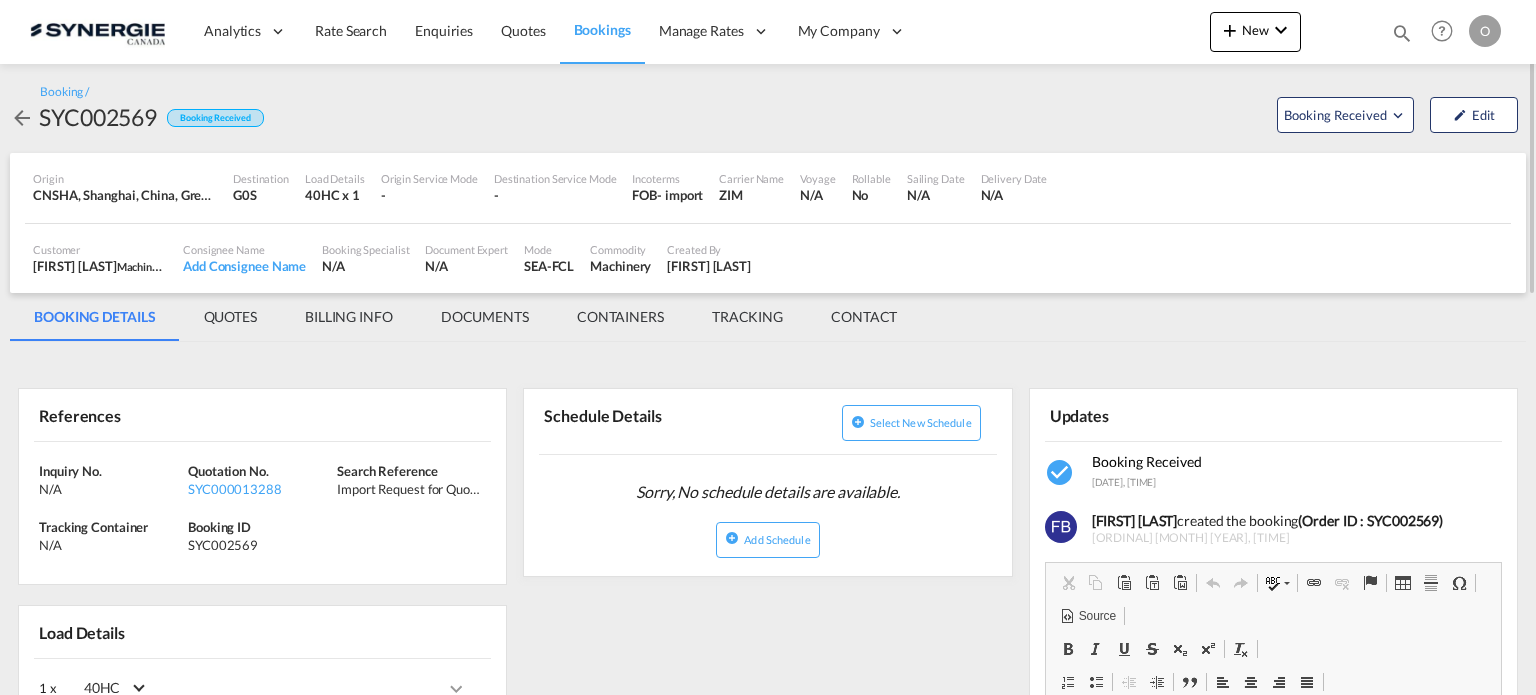 drag, startPoint x: 231, startPoint y: 483, endPoint x: 429, endPoint y: 558, distance: 211.7286 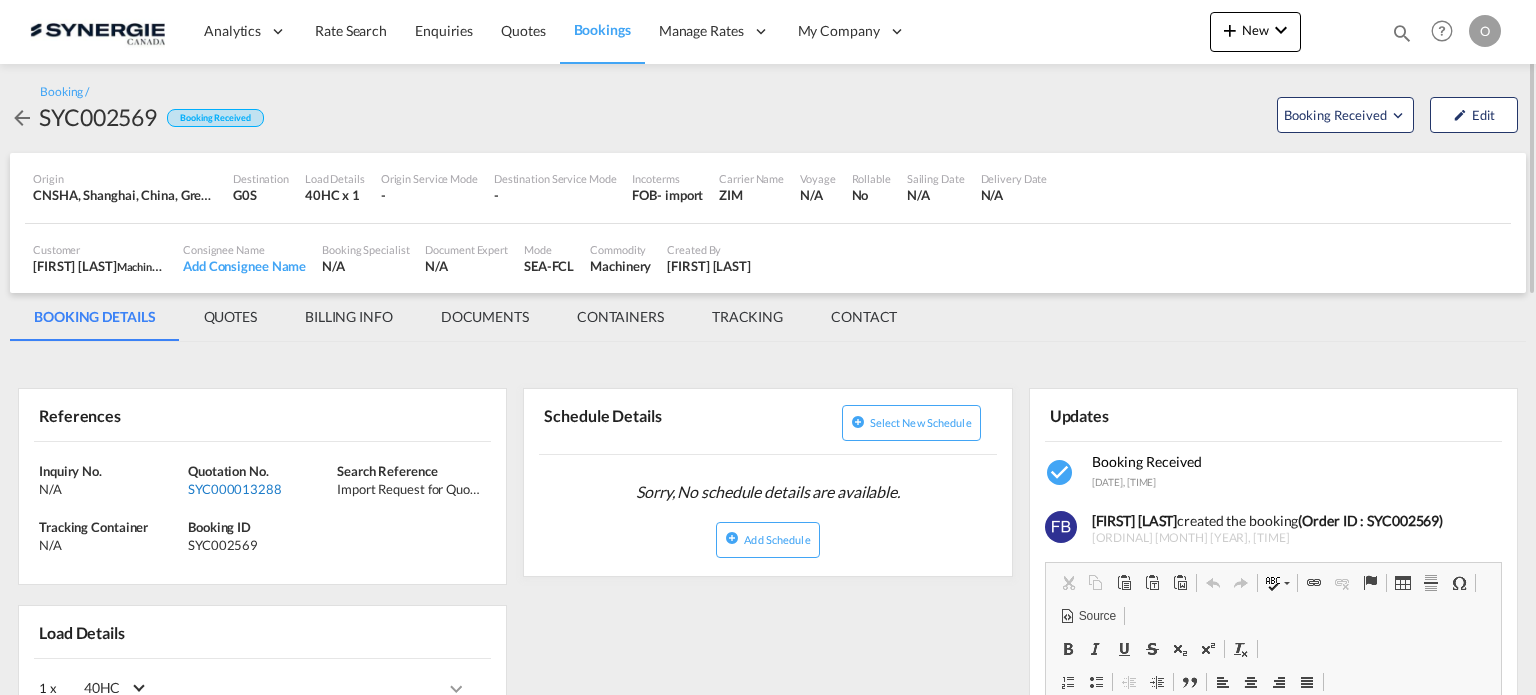 click on "SYC000013288" at bounding box center (260, 489) 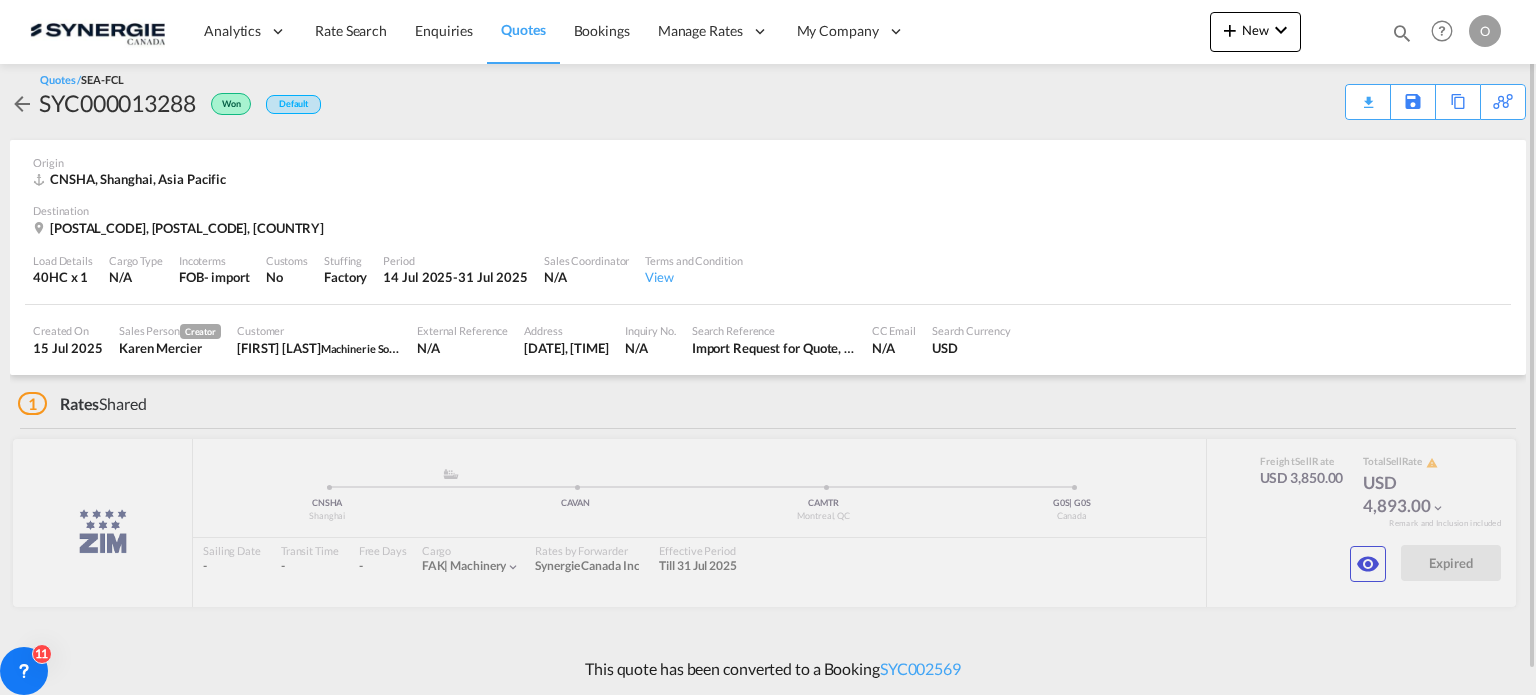 scroll, scrollTop: 0, scrollLeft: 0, axis: both 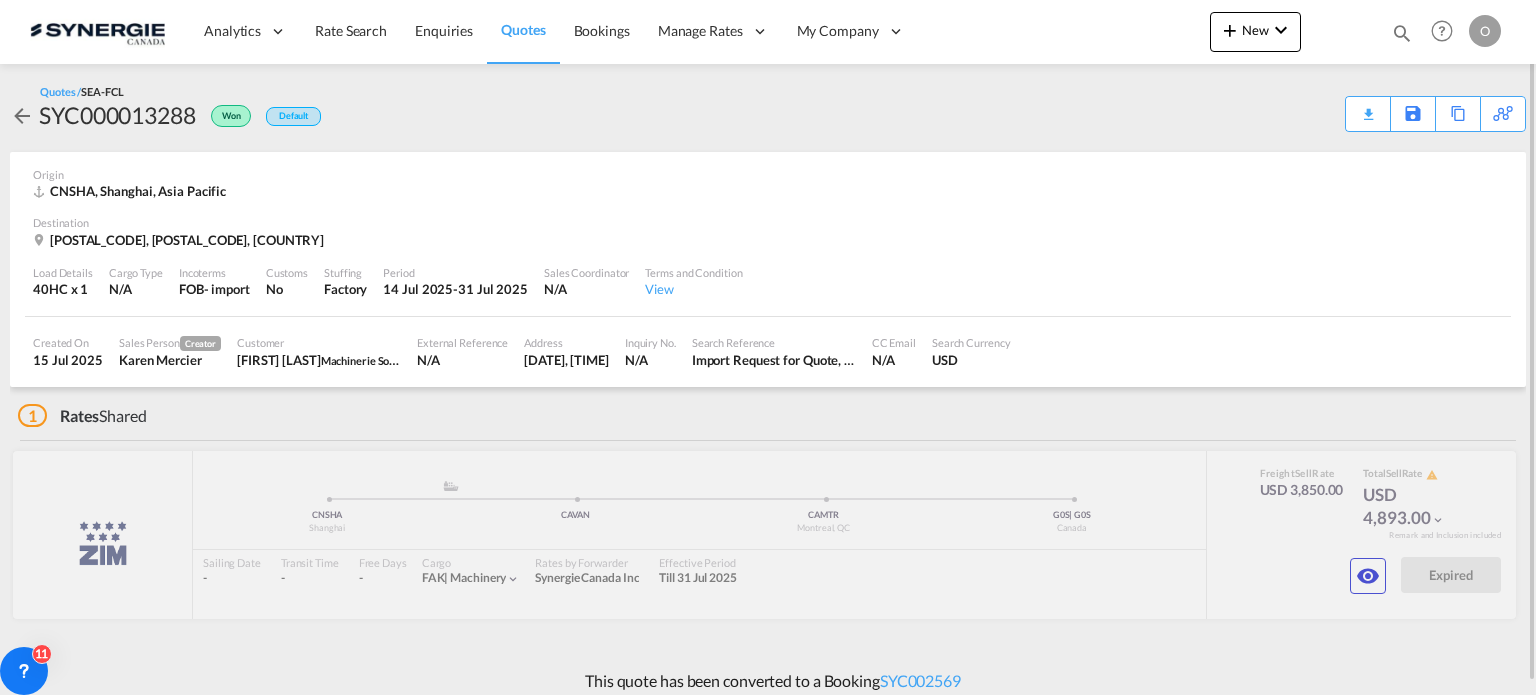 click on "SYC000013288" at bounding box center (117, 115) 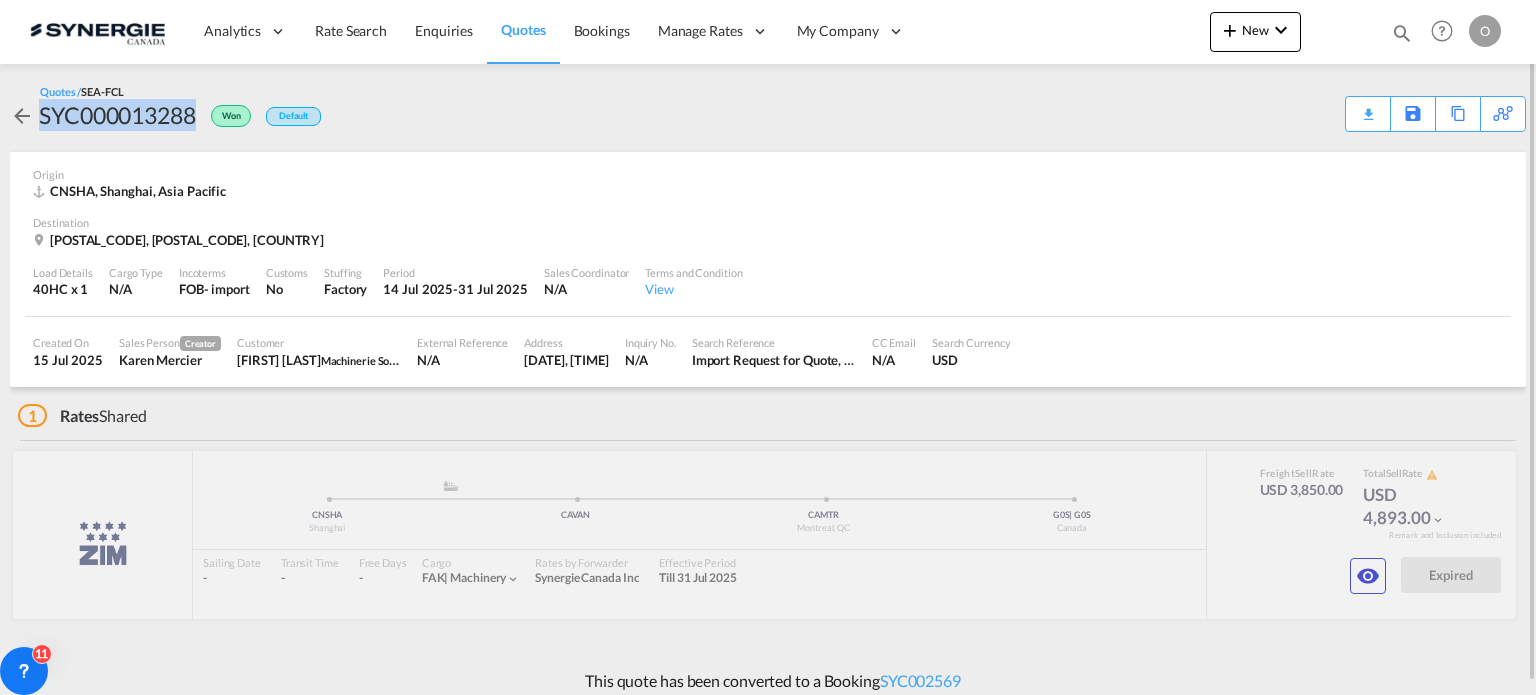 click on "SYC000013288" at bounding box center [117, 115] 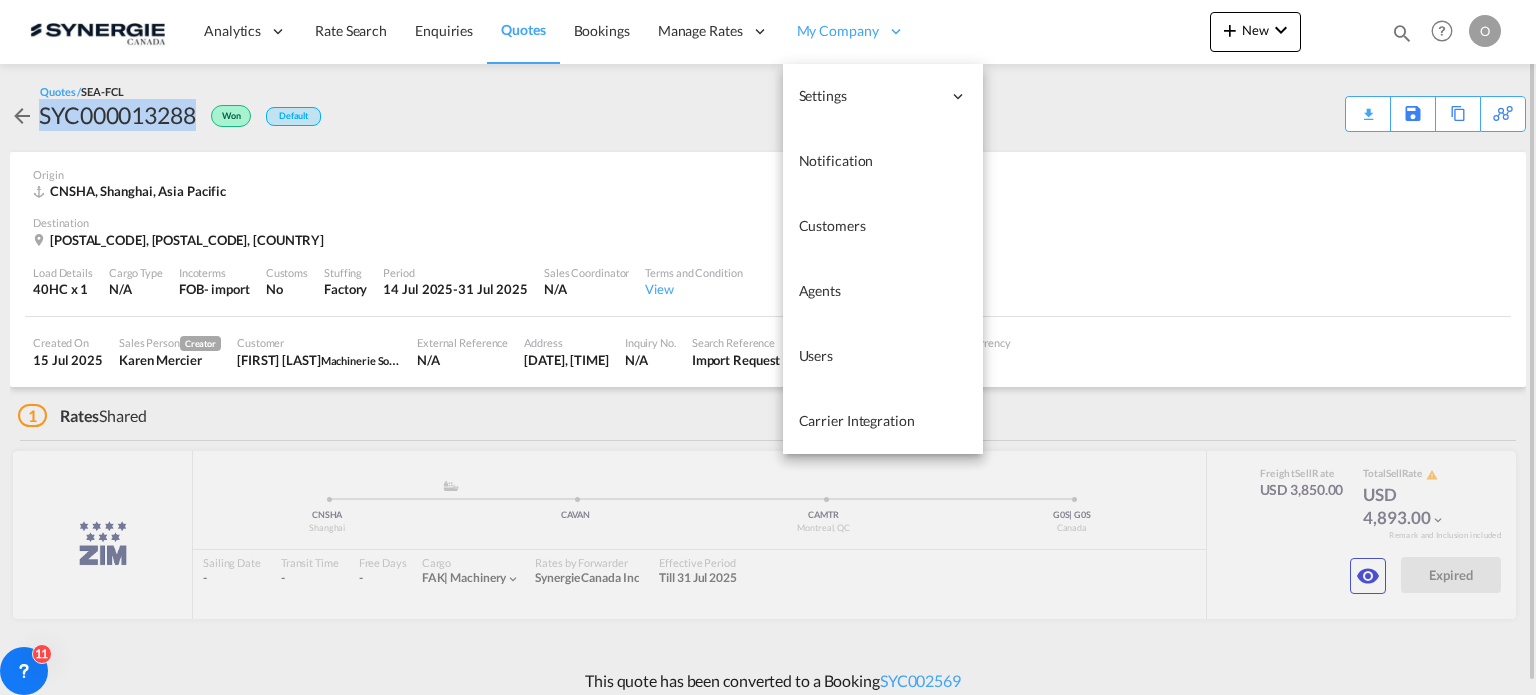 copy on "SYC000013288" 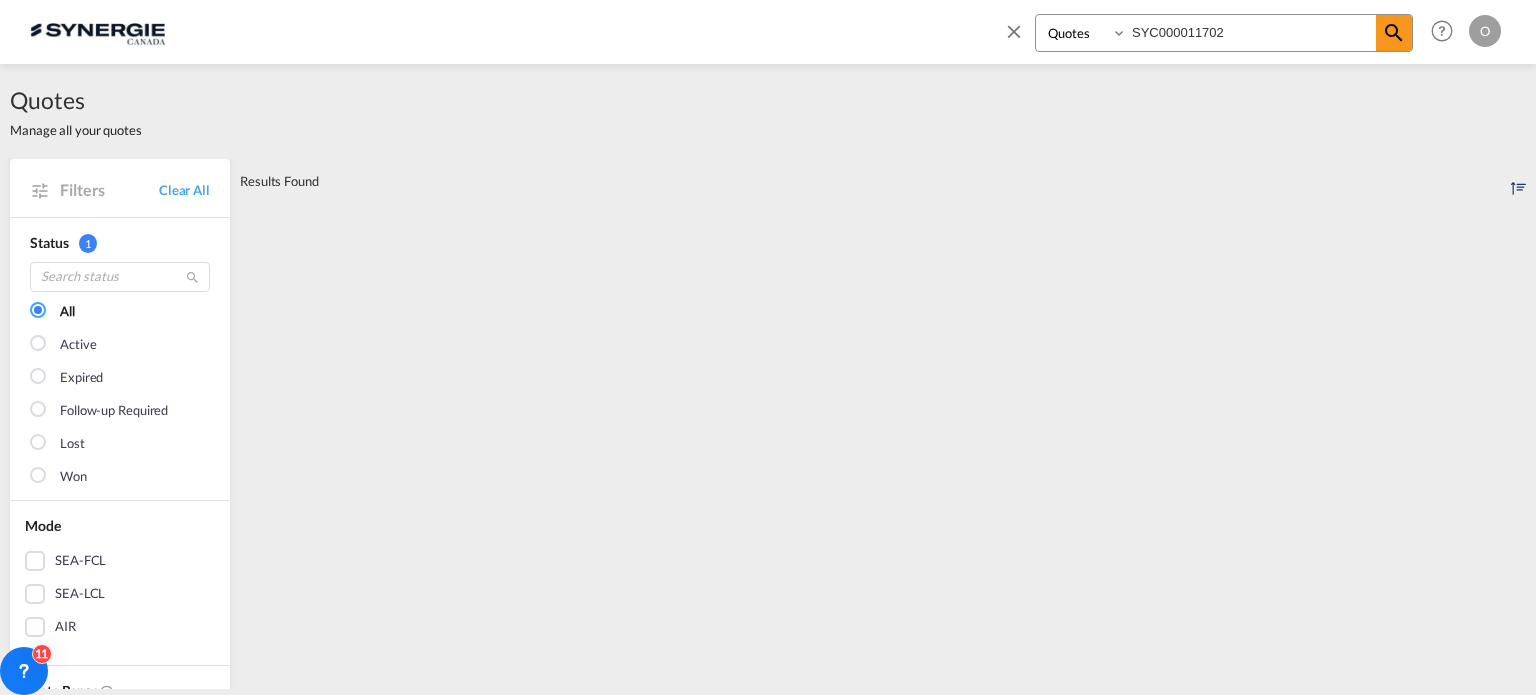 select on "Quotes" 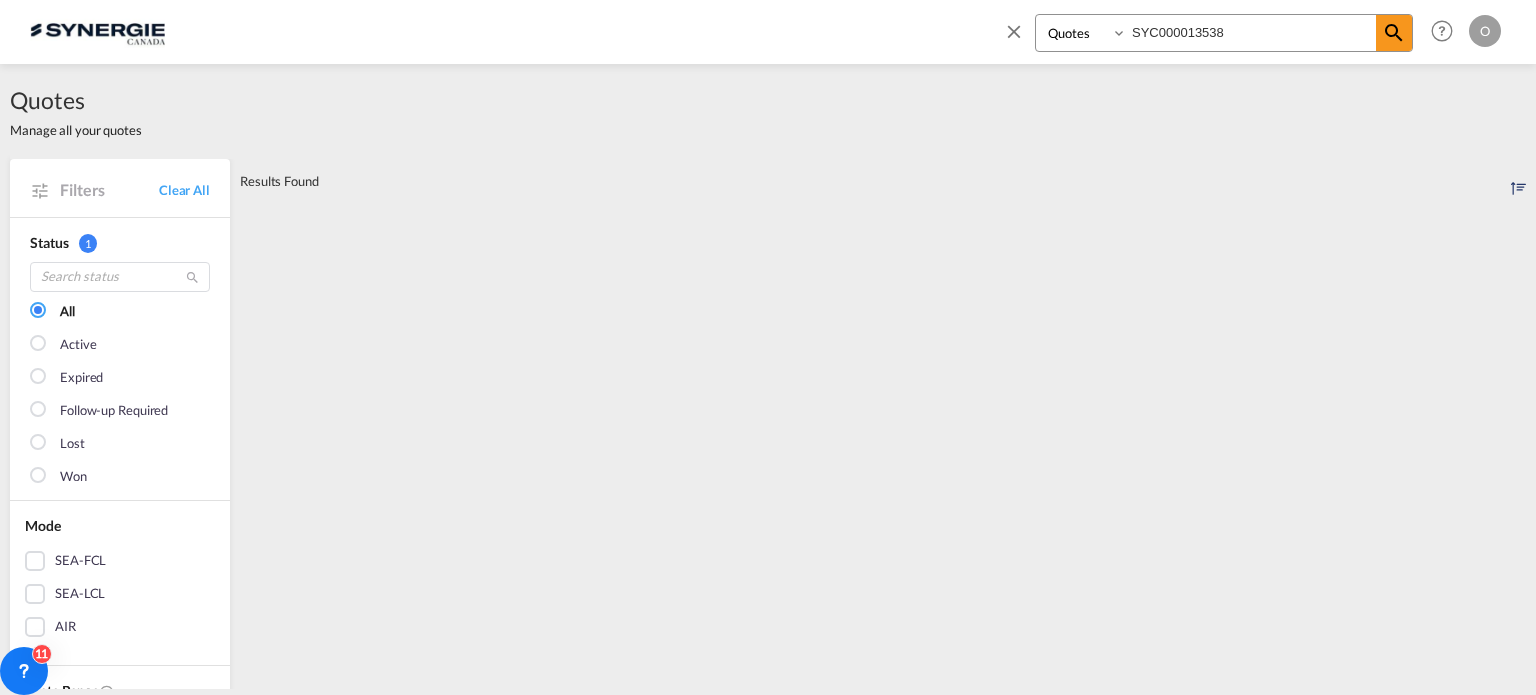 type on "SYC000013538" 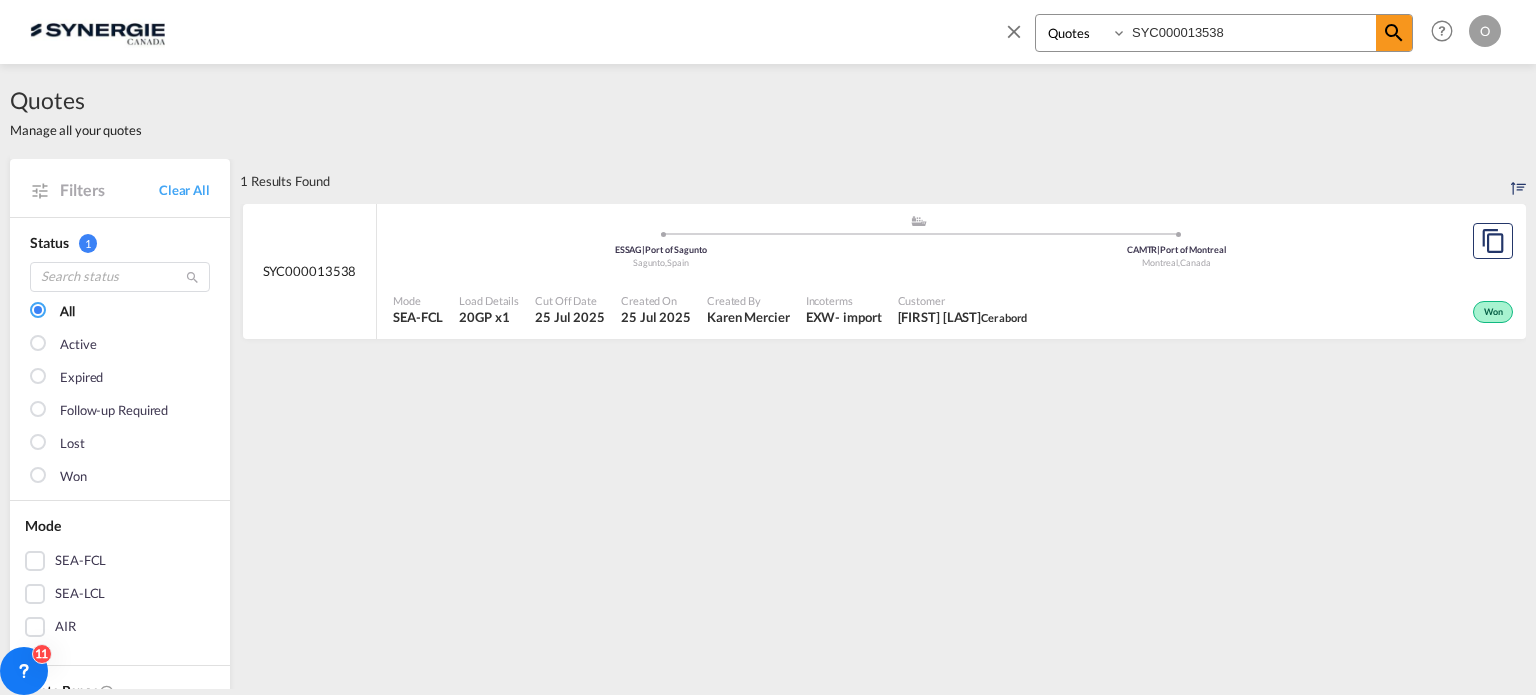 click on "Normand Poulin
Cerabord" at bounding box center [963, 317] 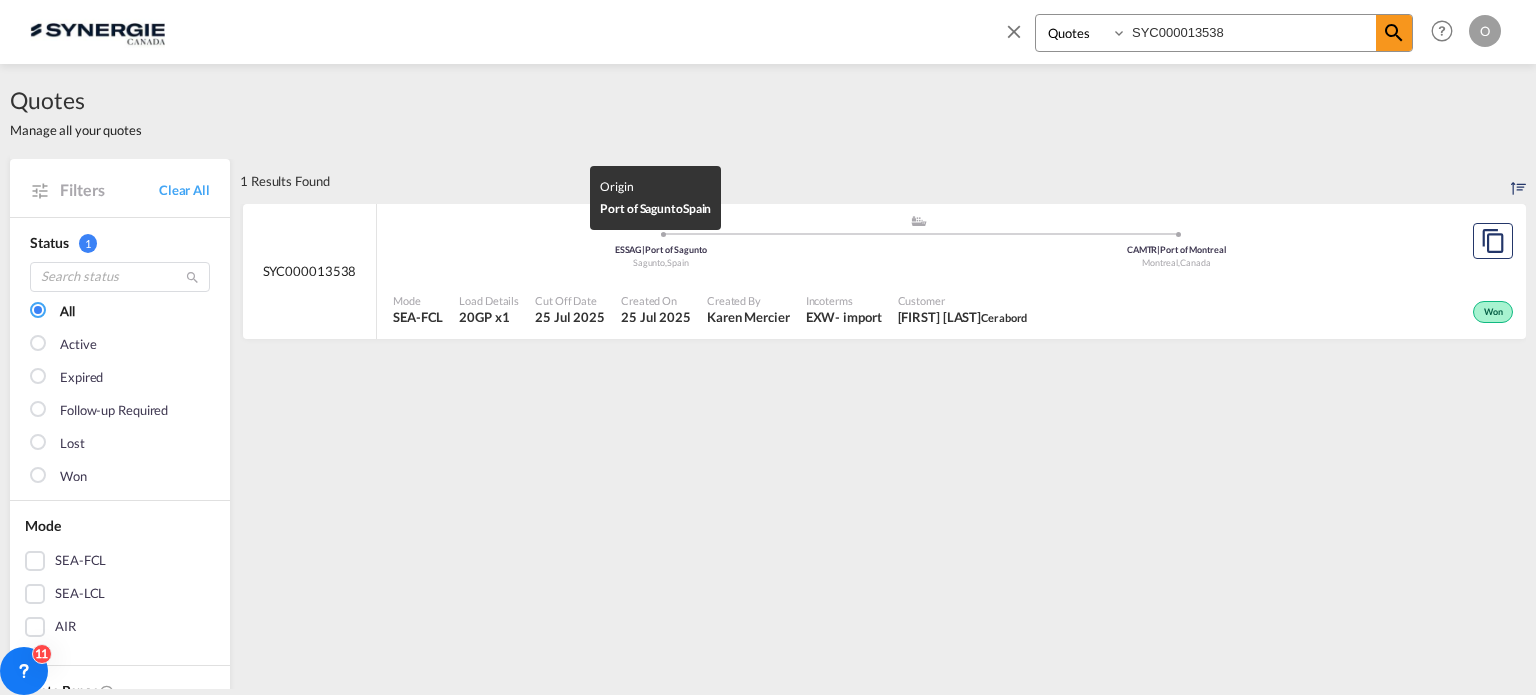 click on "Sagunto
,  Spain" at bounding box center (661, 263) 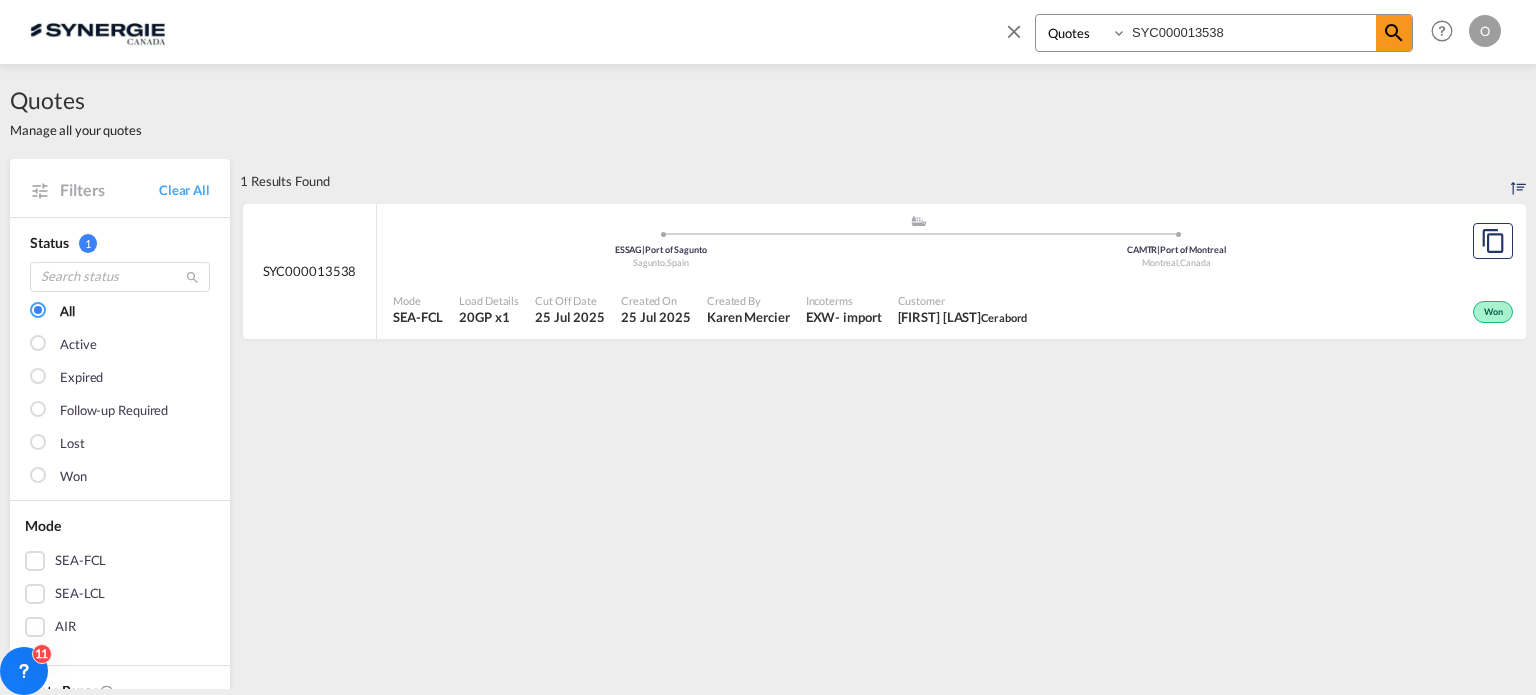 click on "Normand Poulin
Cerabord" at bounding box center [963, 317] 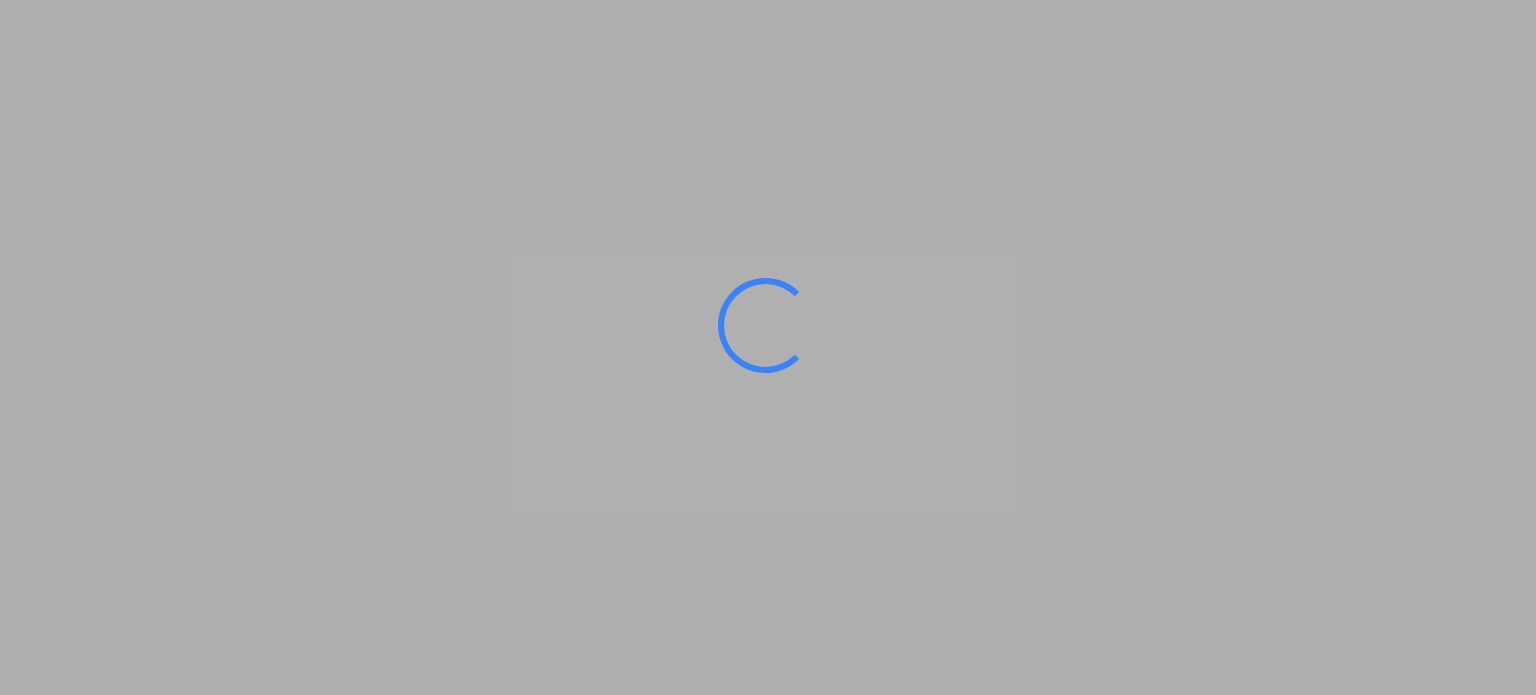scroll, scrollTop: 0, scrollLeft: 0, axis: both 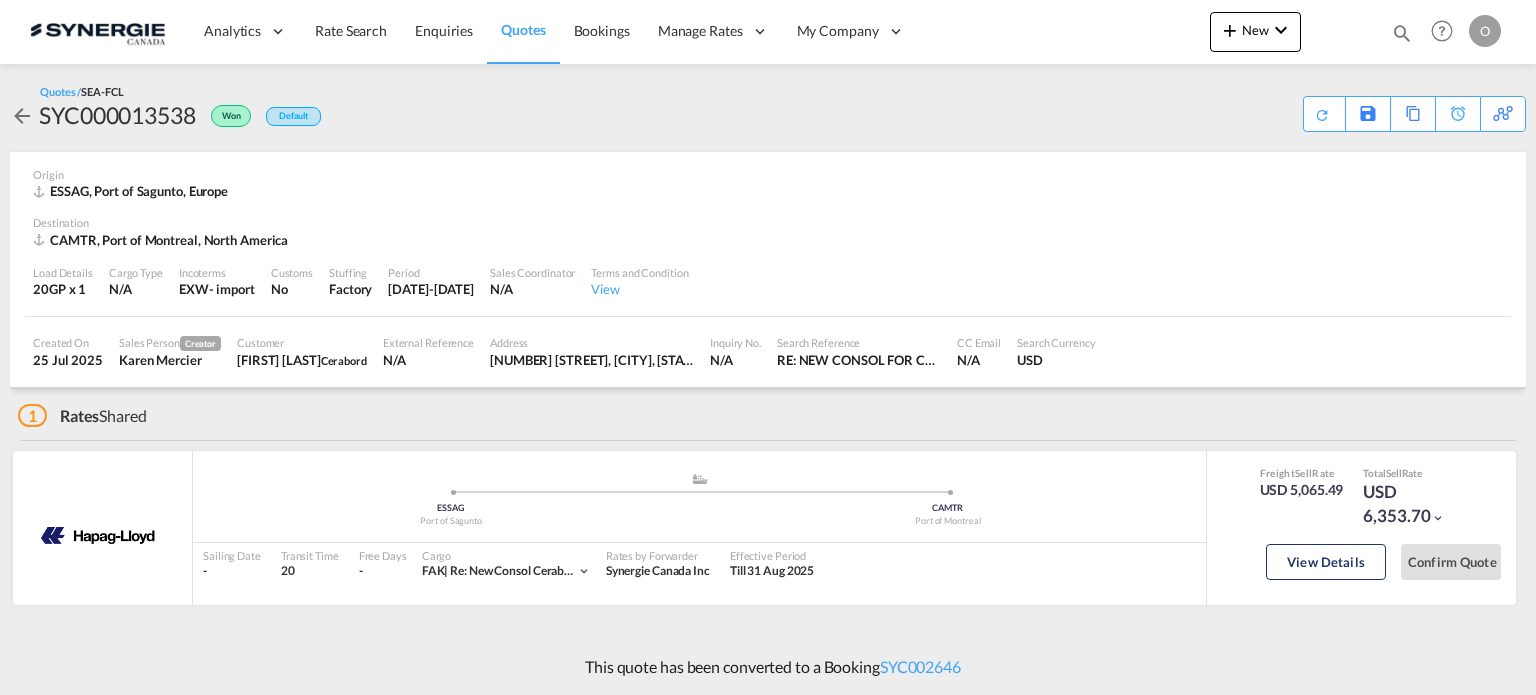 click at bounding box center (1402, 33) 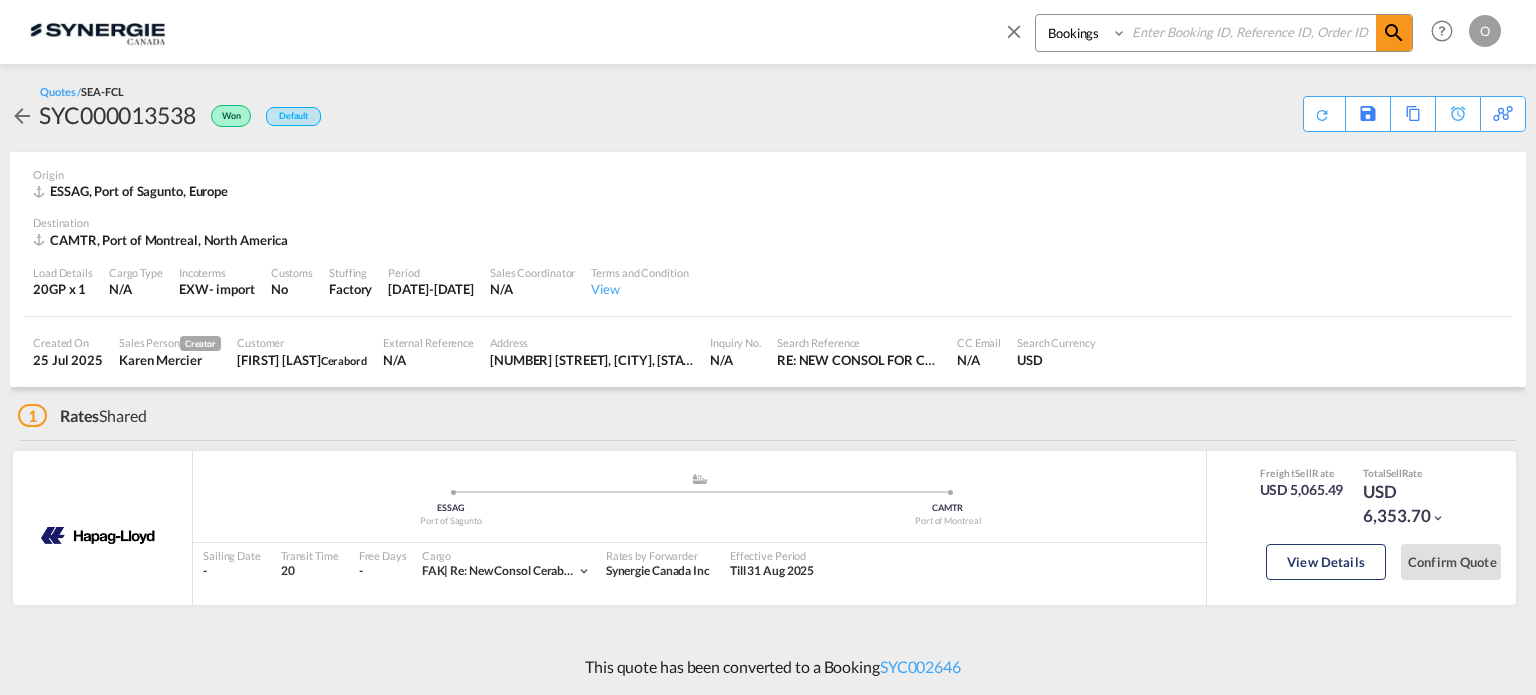click on "Bookings Quotes Enquiries" at bounding box center [1083, 33] 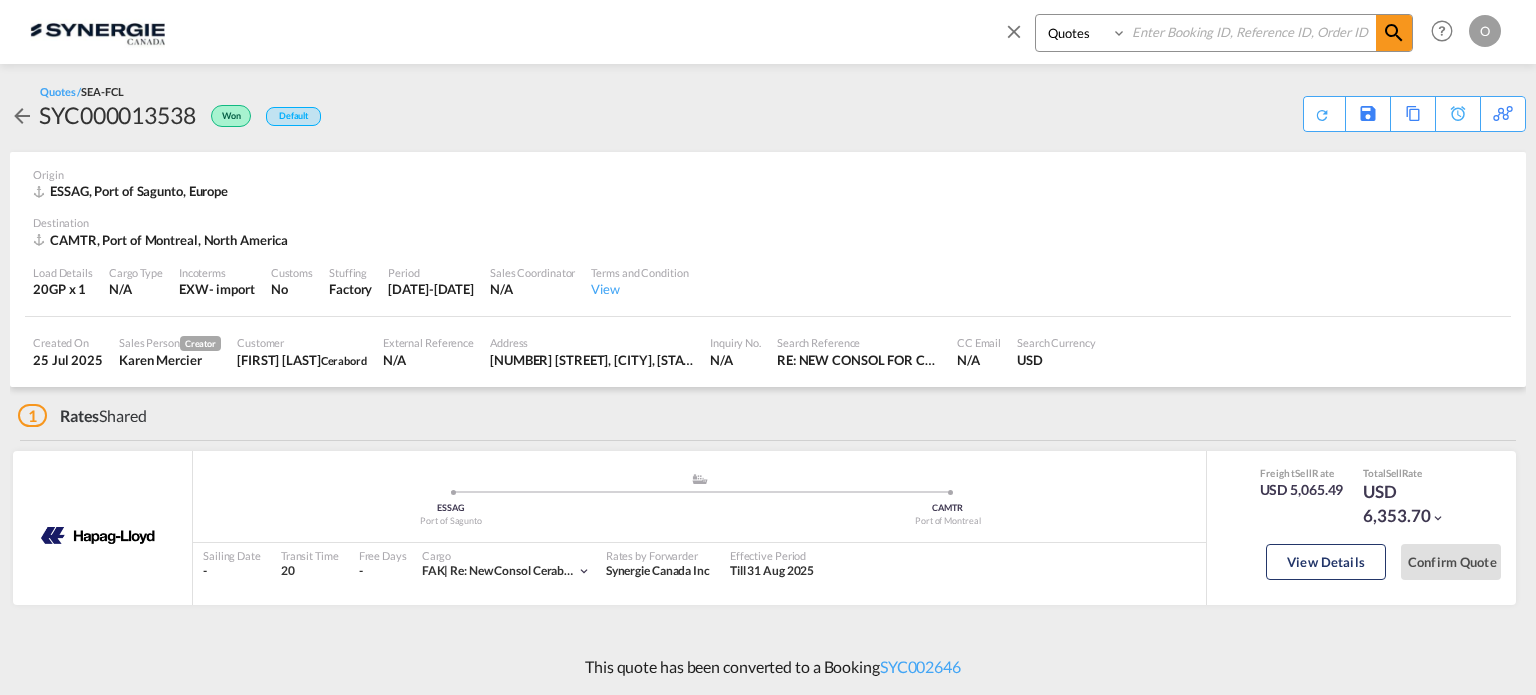 click on "Bookings Quotes Enquiries" at bounding box center [1083, 33] 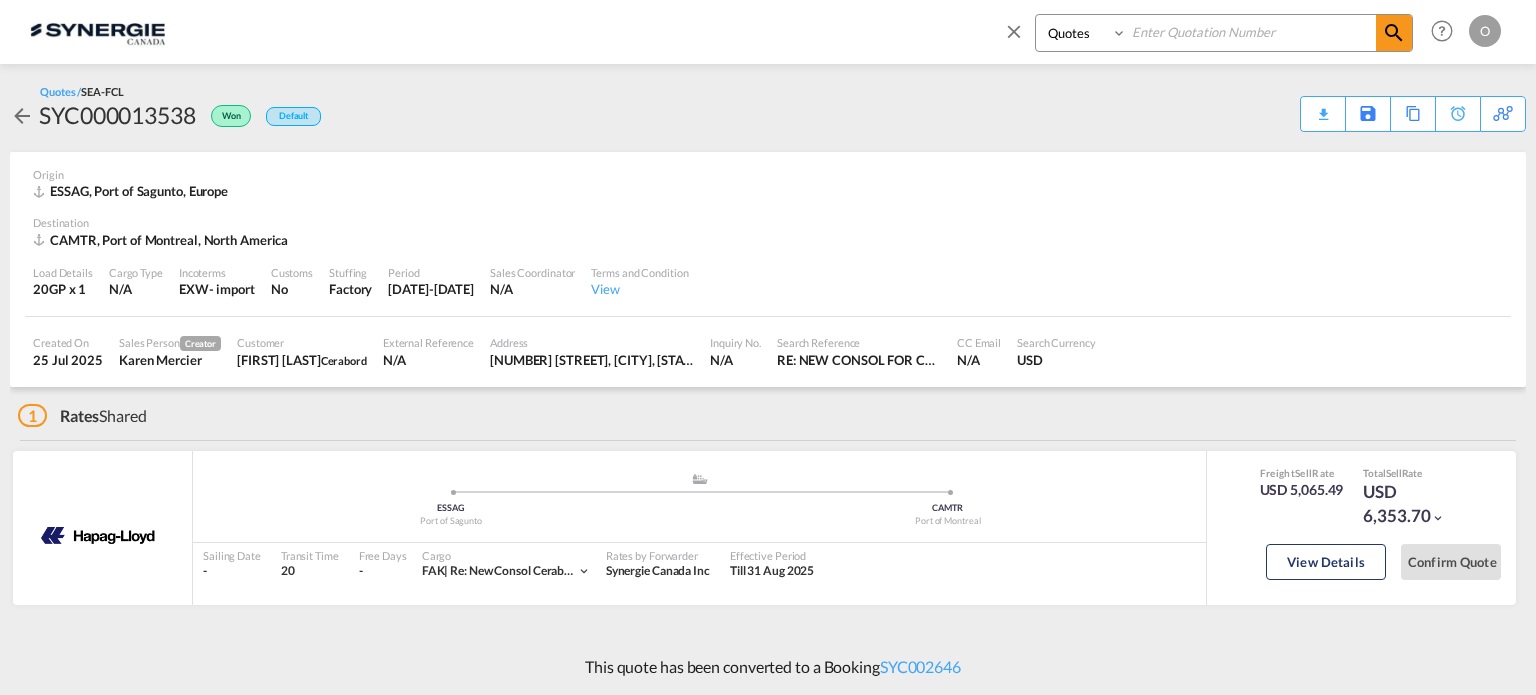 click at bounding box center (1251, 32) 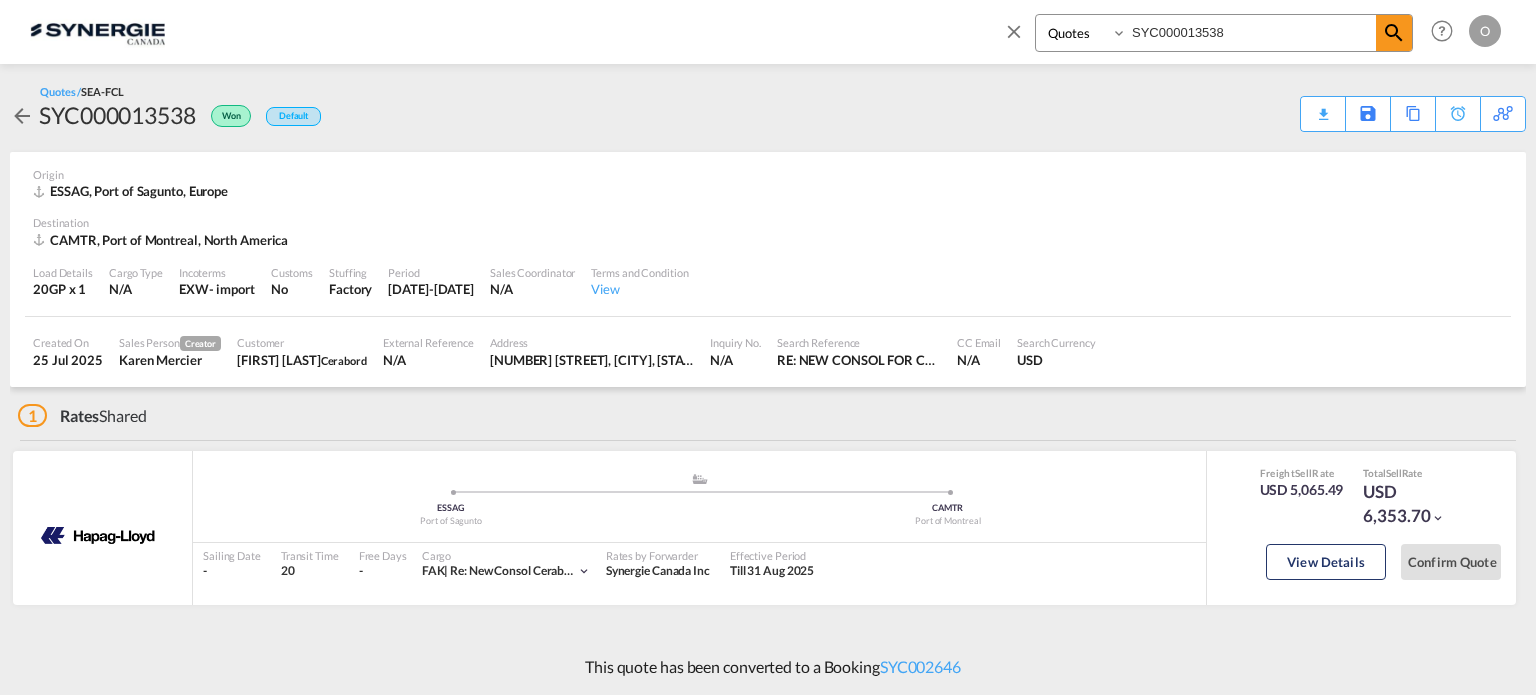 type on "SYC000013538" 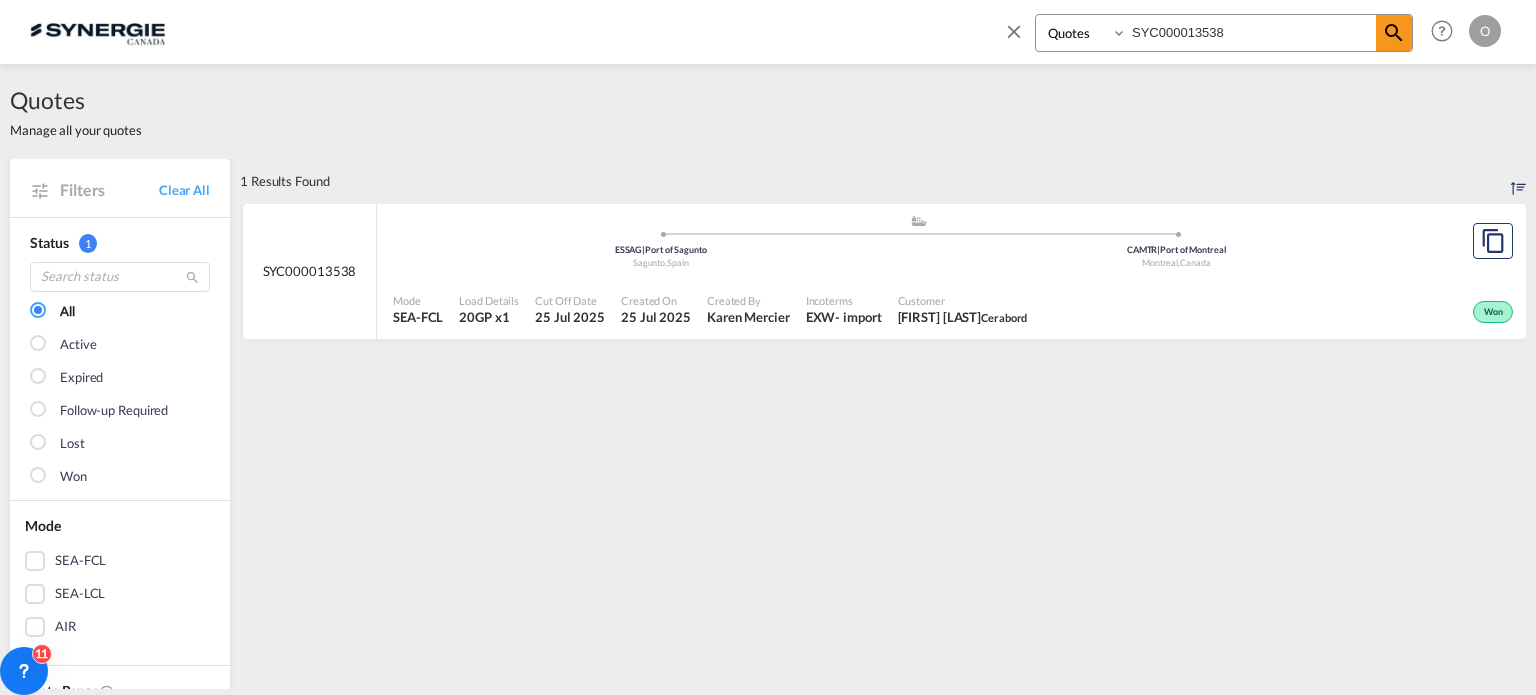 click on "Montreal  ,  Canada" at bounding box center (1177, 263) 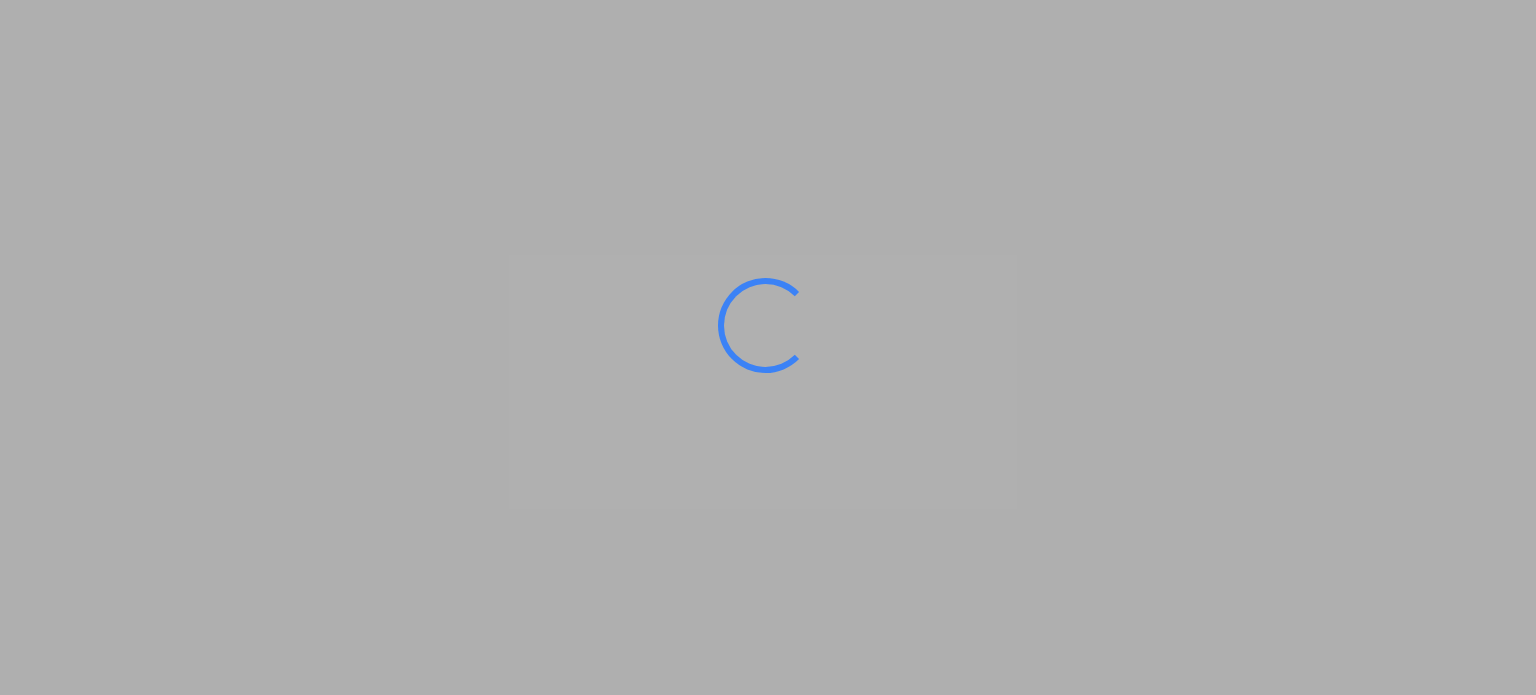scroll, scrollTop: 0, scrollLeft: 0, axis: both 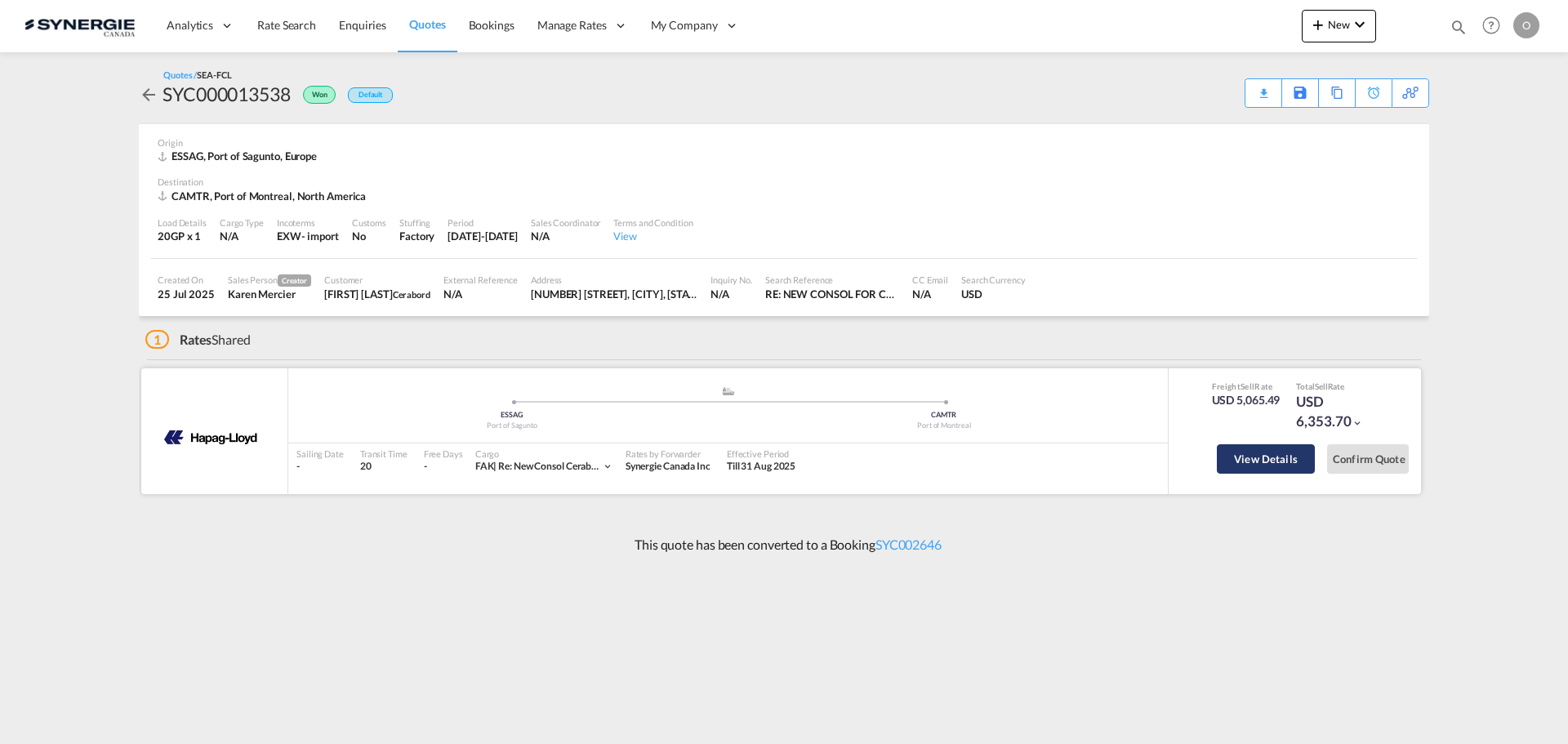 click on "View Details" at bounding box center [1266, 459] 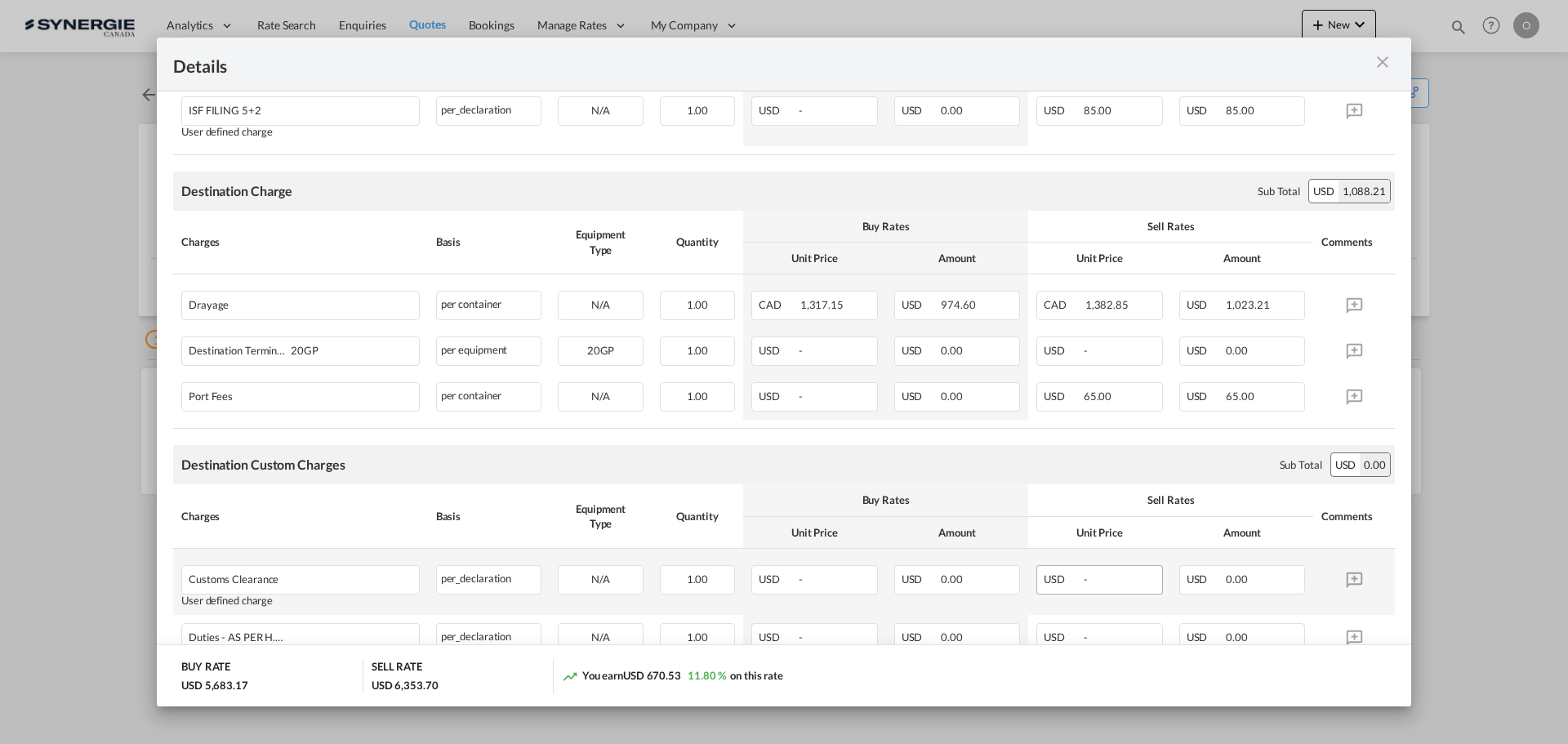 scroll, scrollTop: 1034, scrollLeft: 0, axis: vertical 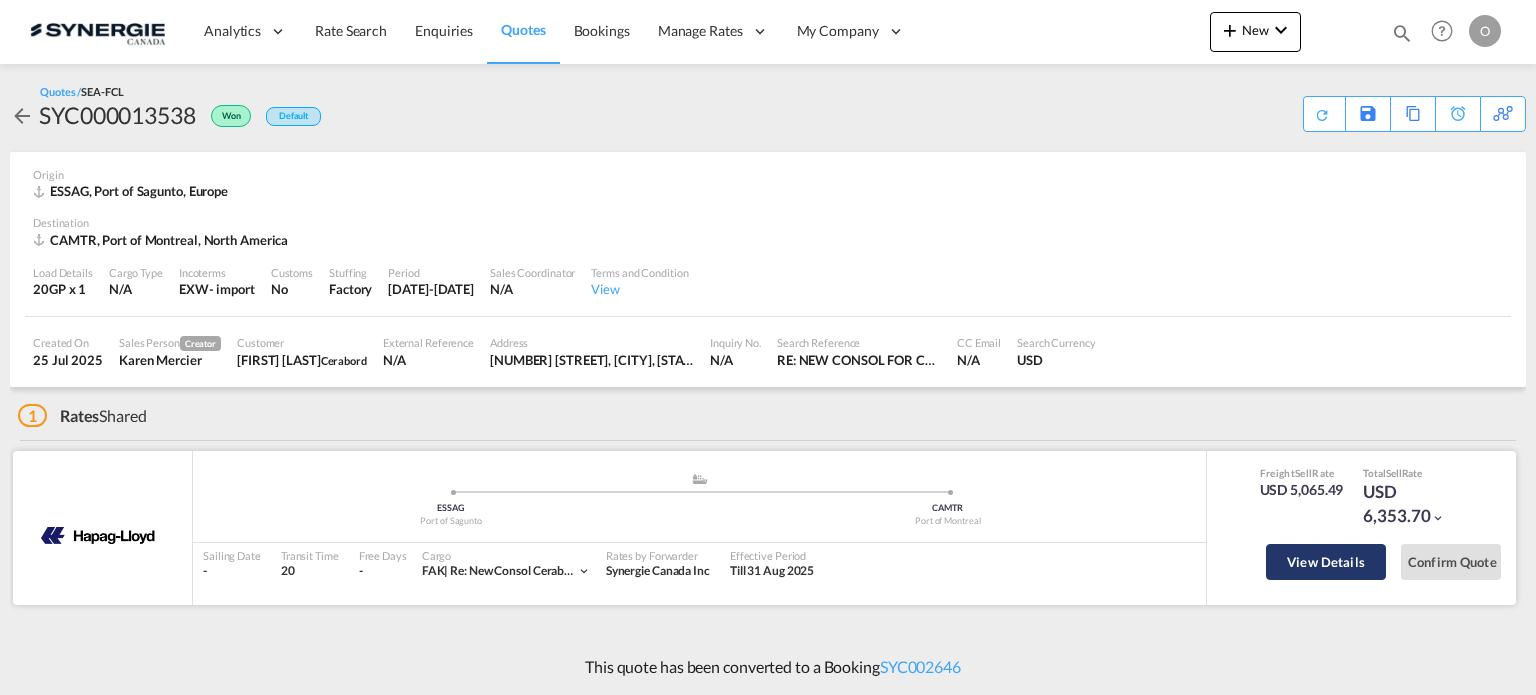click on "View Details" at bounding box center [1326, 562] 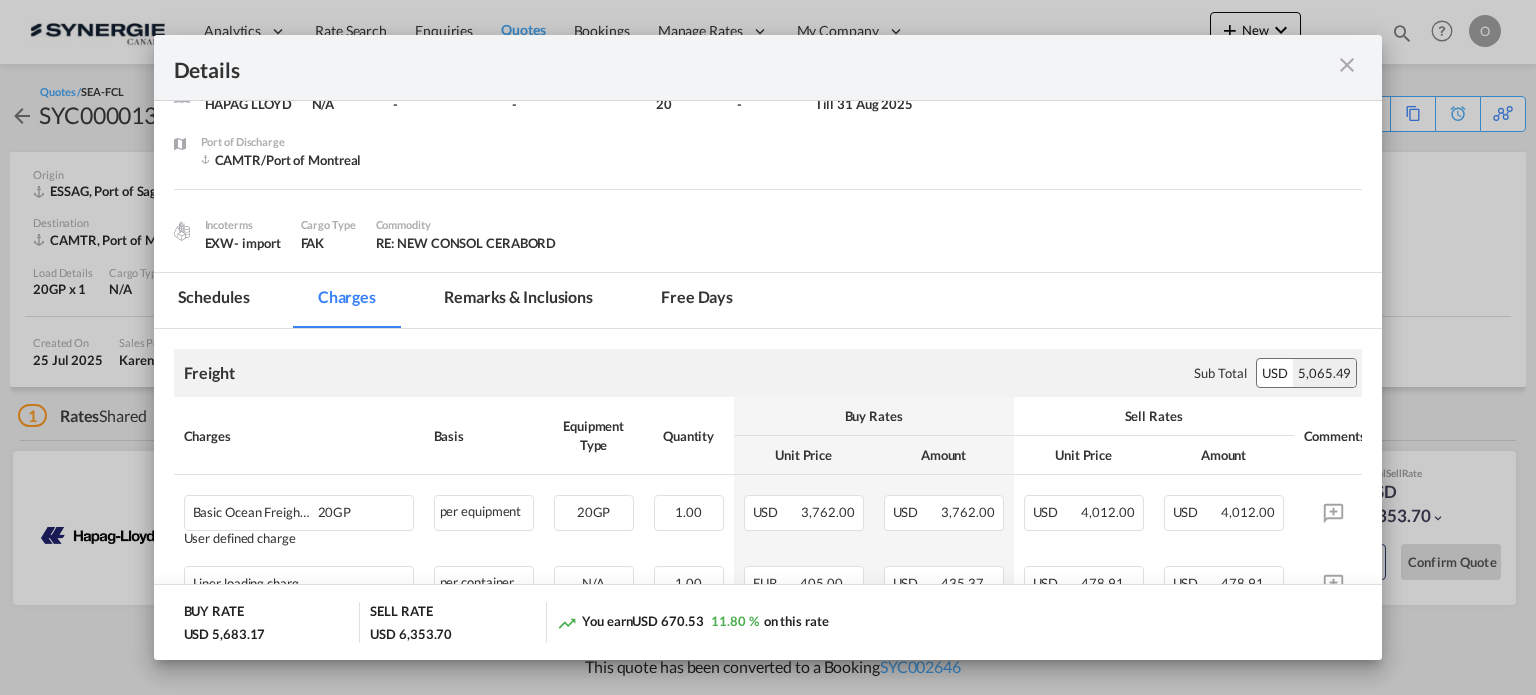 scroll, scrollTop: 200, scrollLeft: 0, axis: vertical 